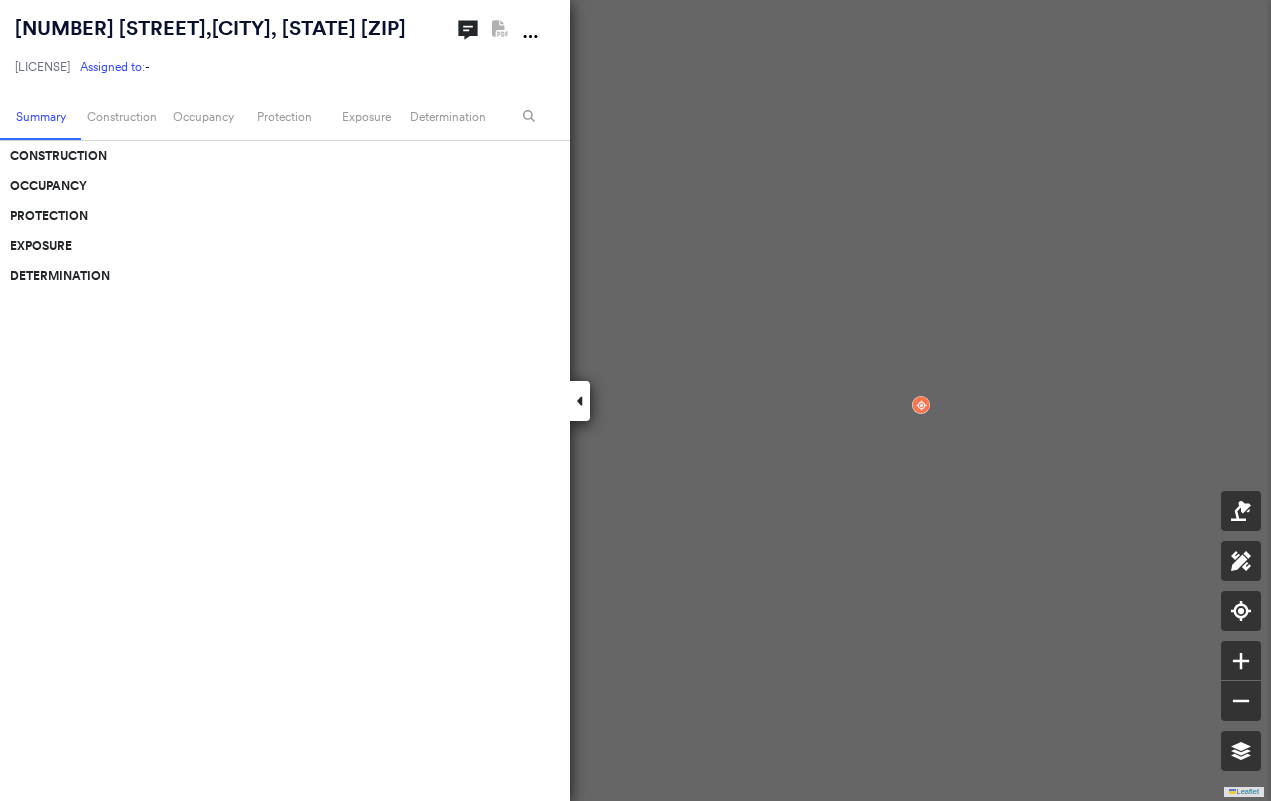 scroll, scrollTop: 0, scrollLeft: 0, axis: both 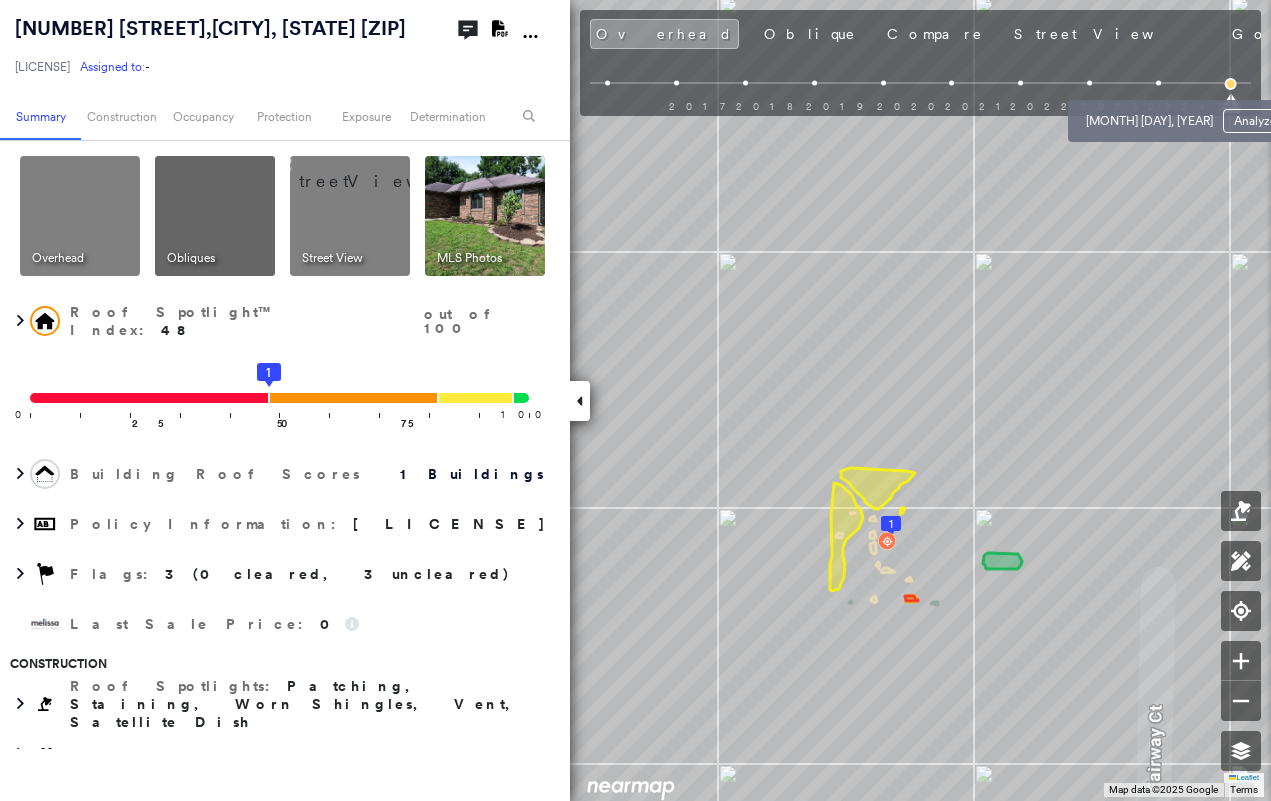 click at bounding box center (1158, 83) 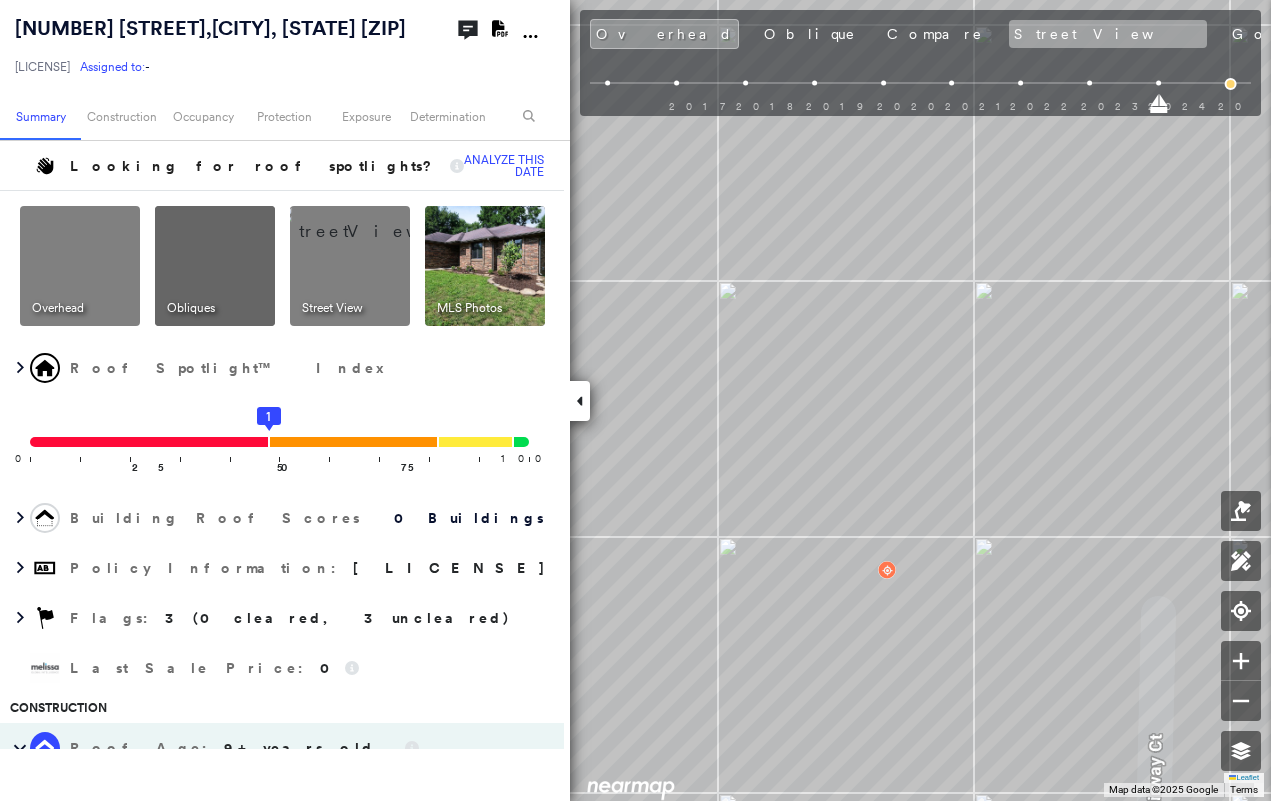 click on "Street View" at bounding box center [1108, 34] 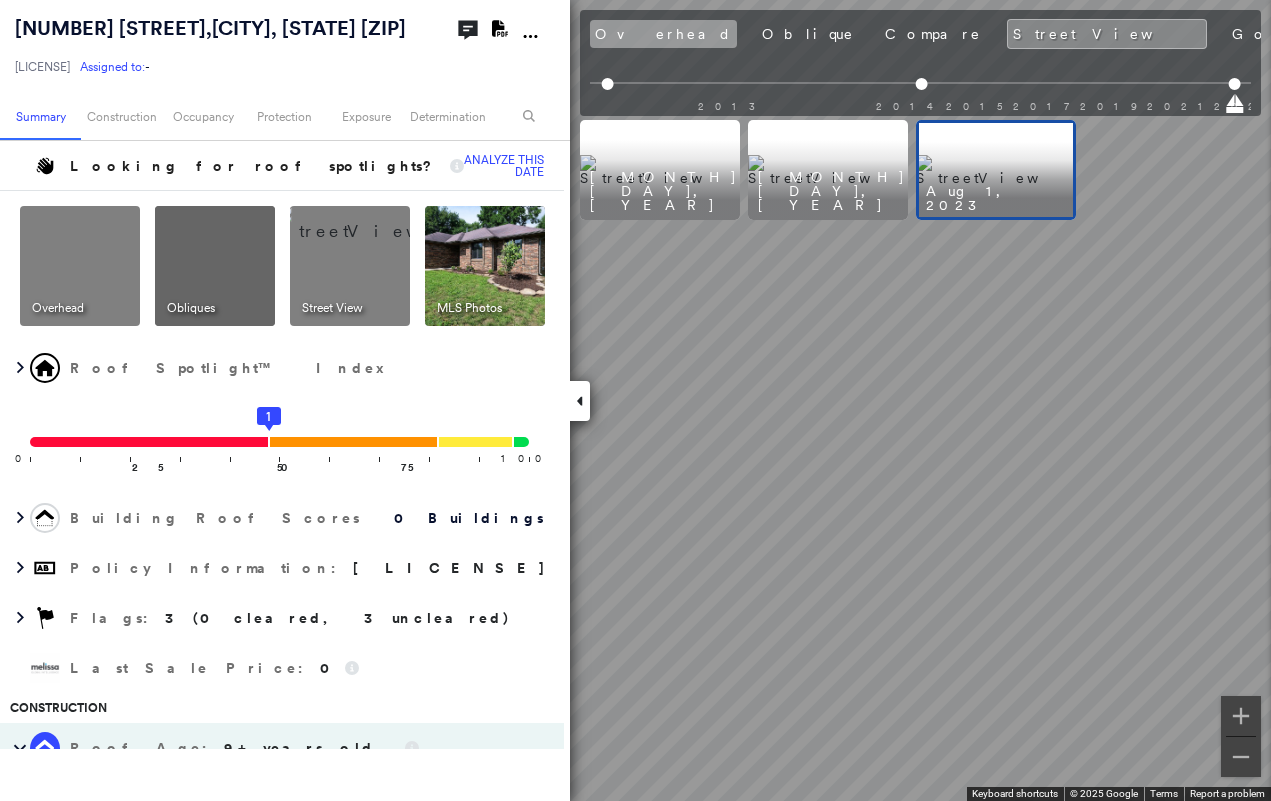 click on "Overhead" at bounding box center (663, 34) 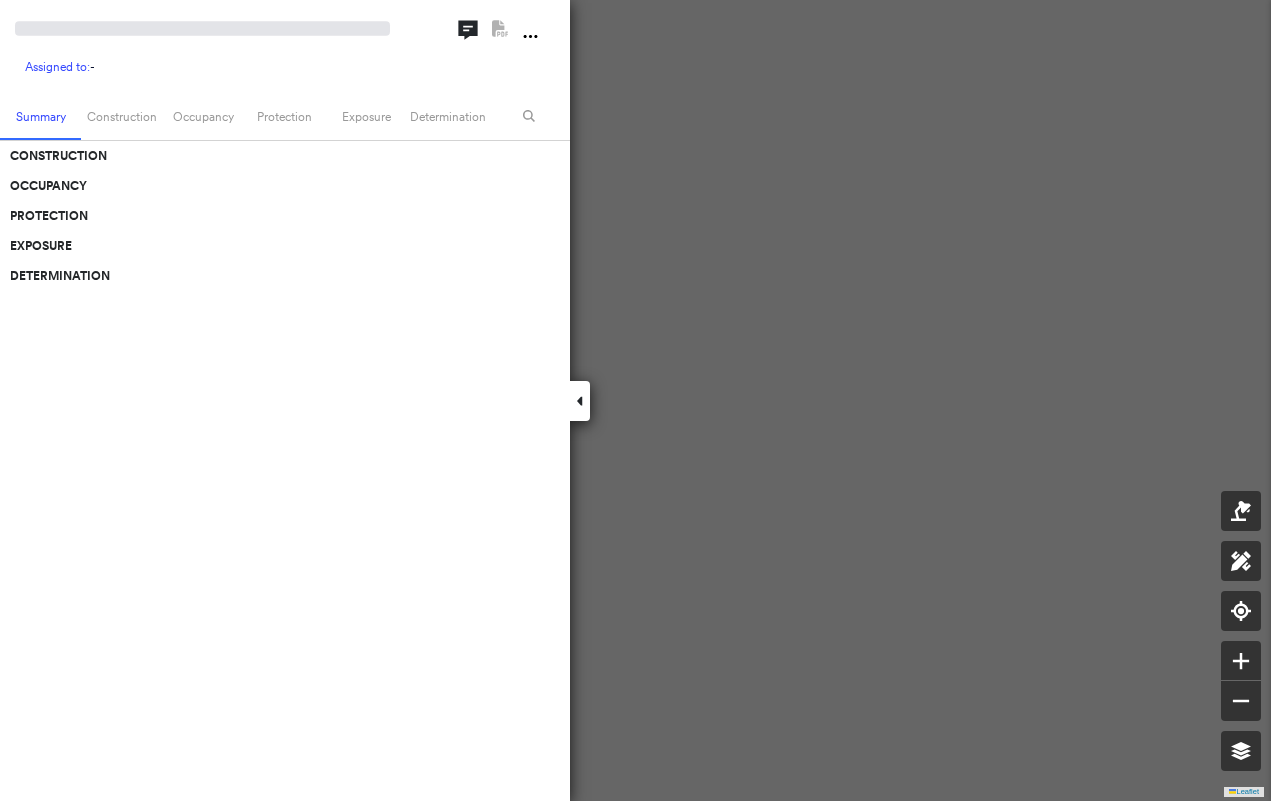 scroll, scrollTop: 0, scrollLeft: 0, axis: both 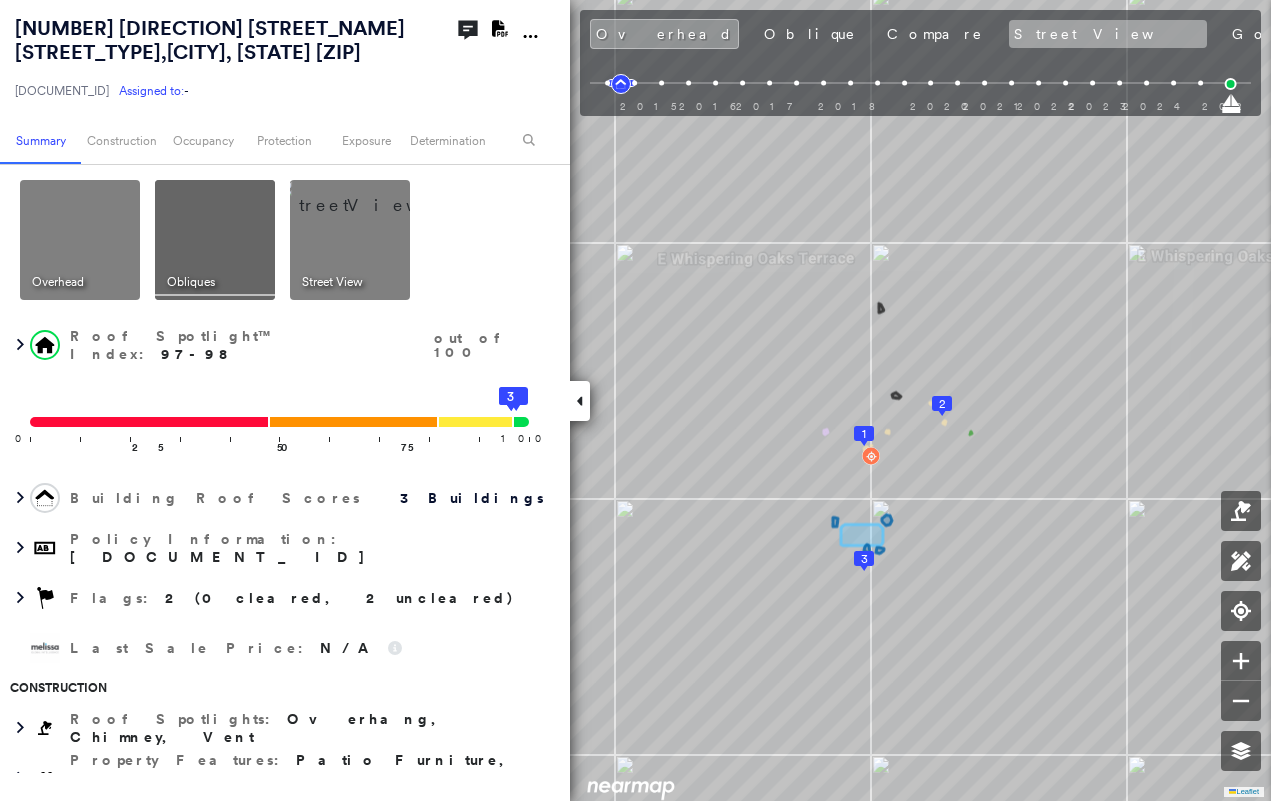 click on "Street View" at bounding box center (1108, 34) 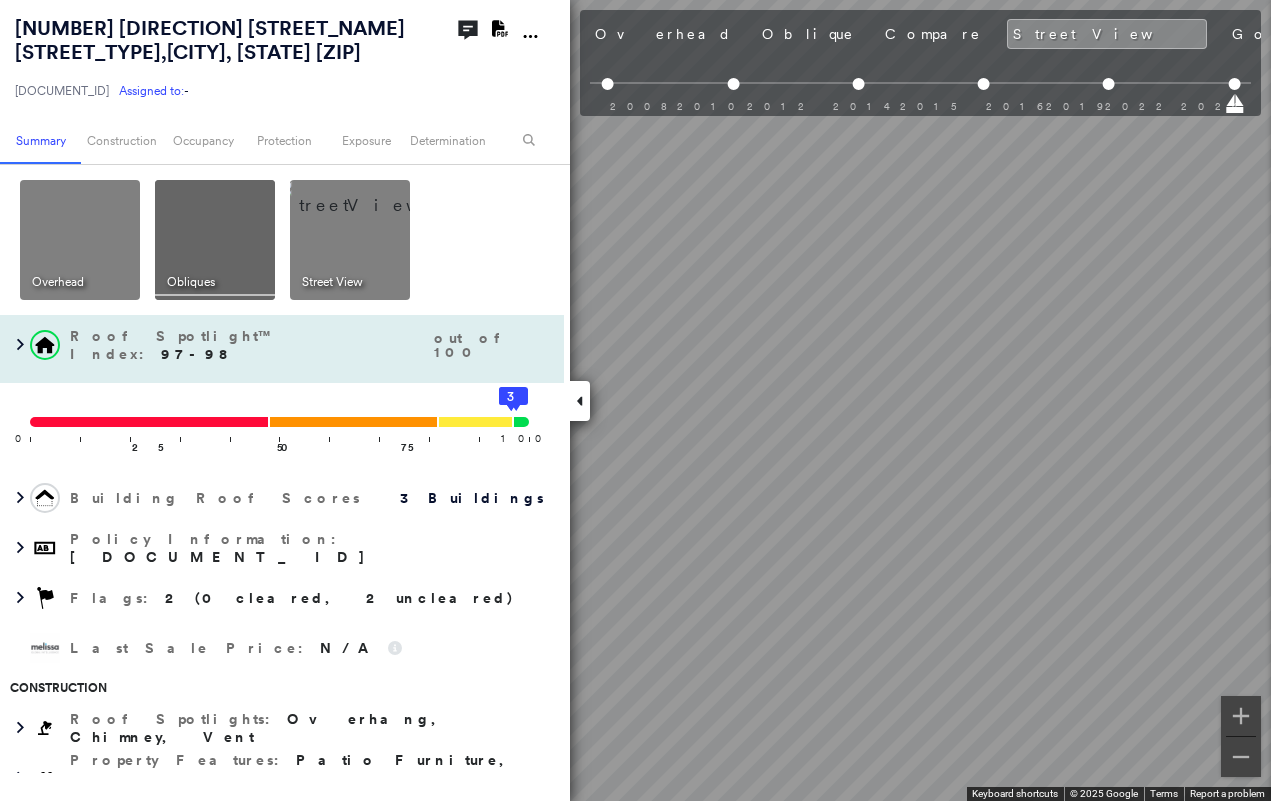 scroll, scrollTop: 0, scrollLeft: 327, axis: horizontal 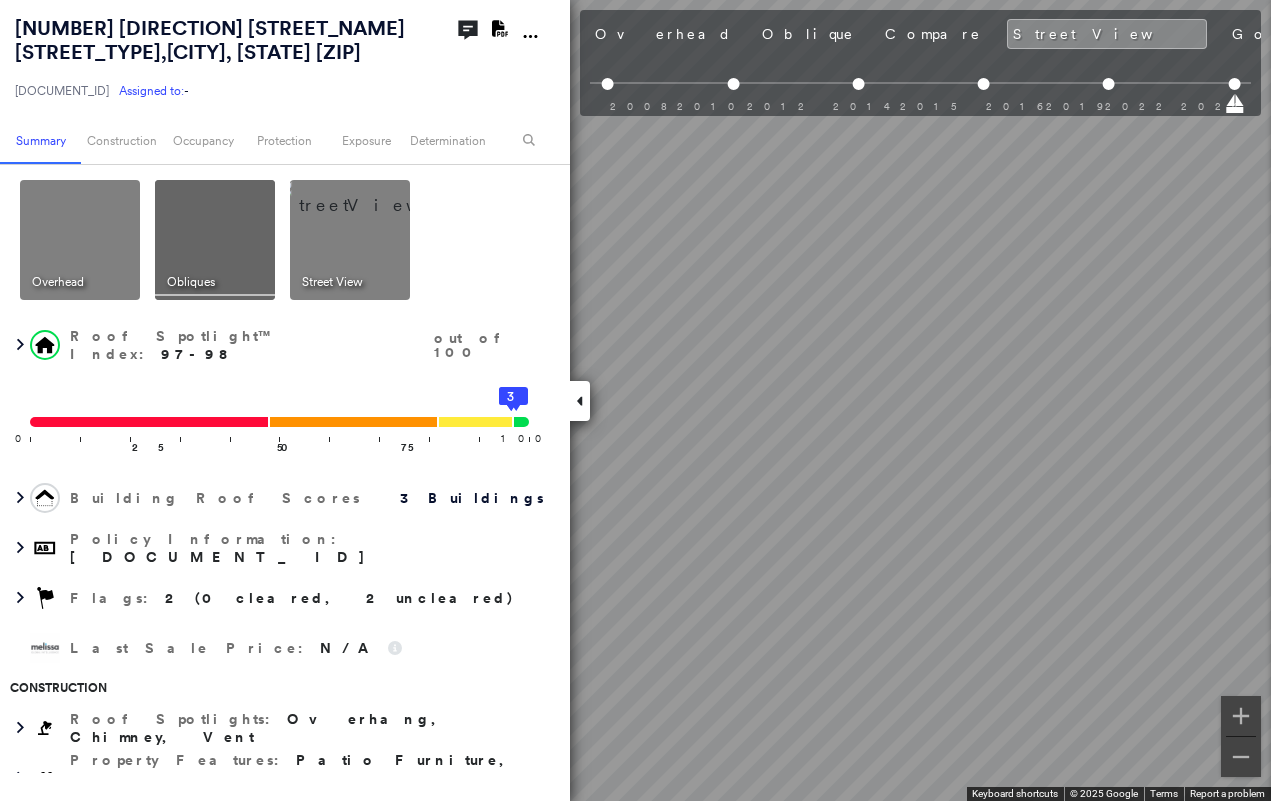 click 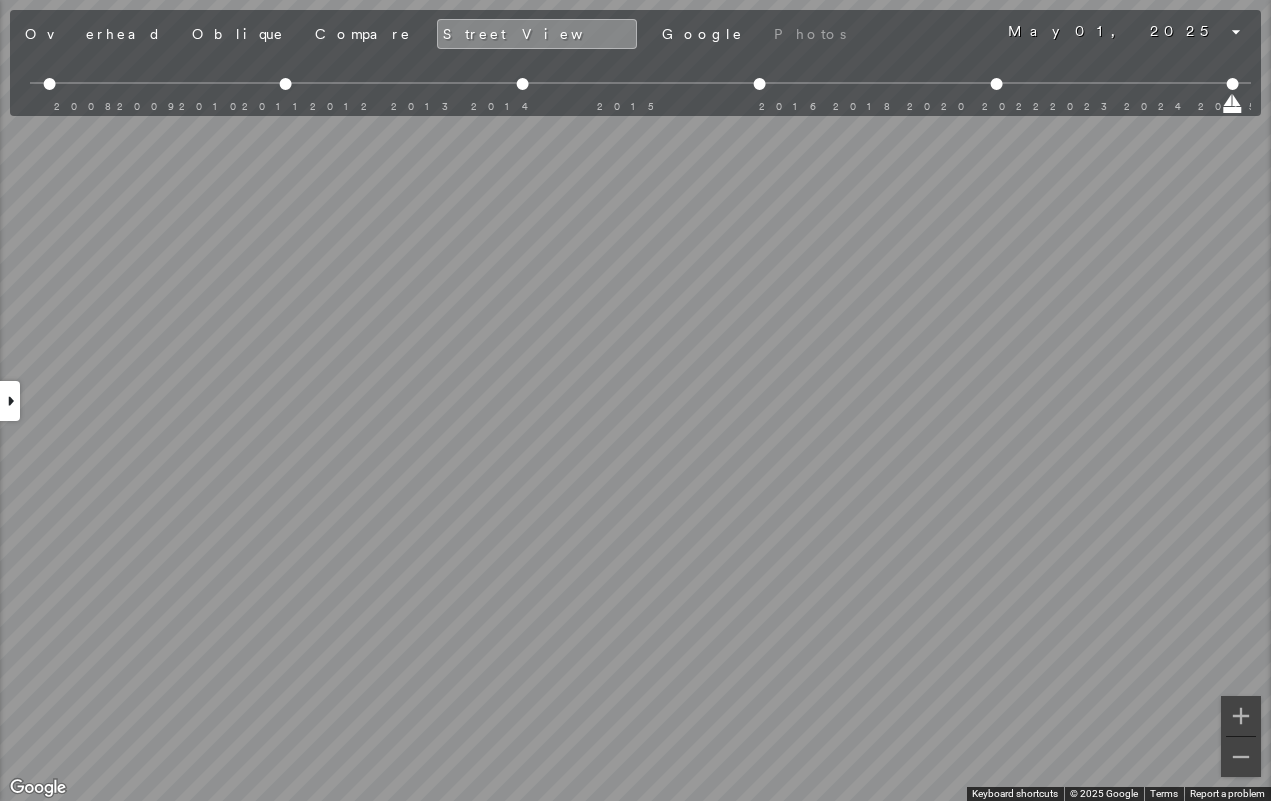scroll, scrollTop: 0, scrollLeft: 0, axis: both 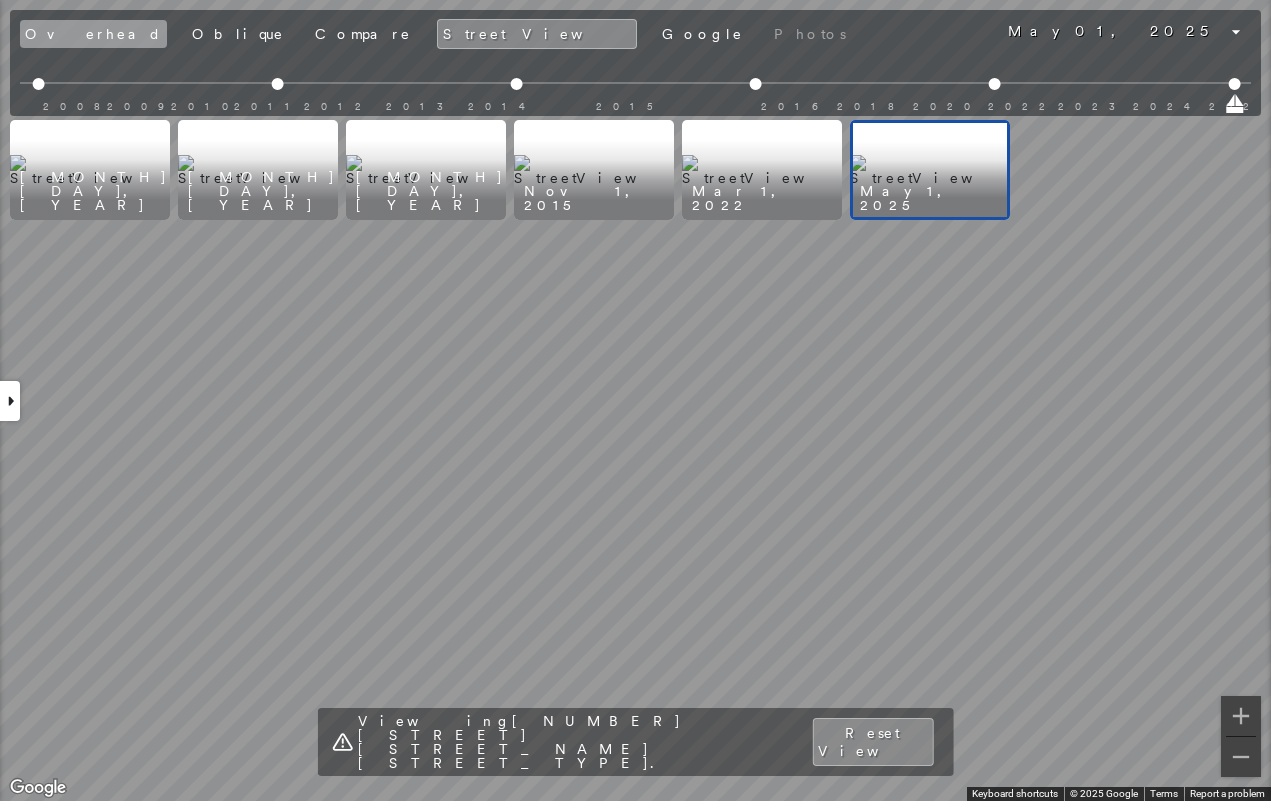 click on "Overhead" at bounding box center [93, 34] 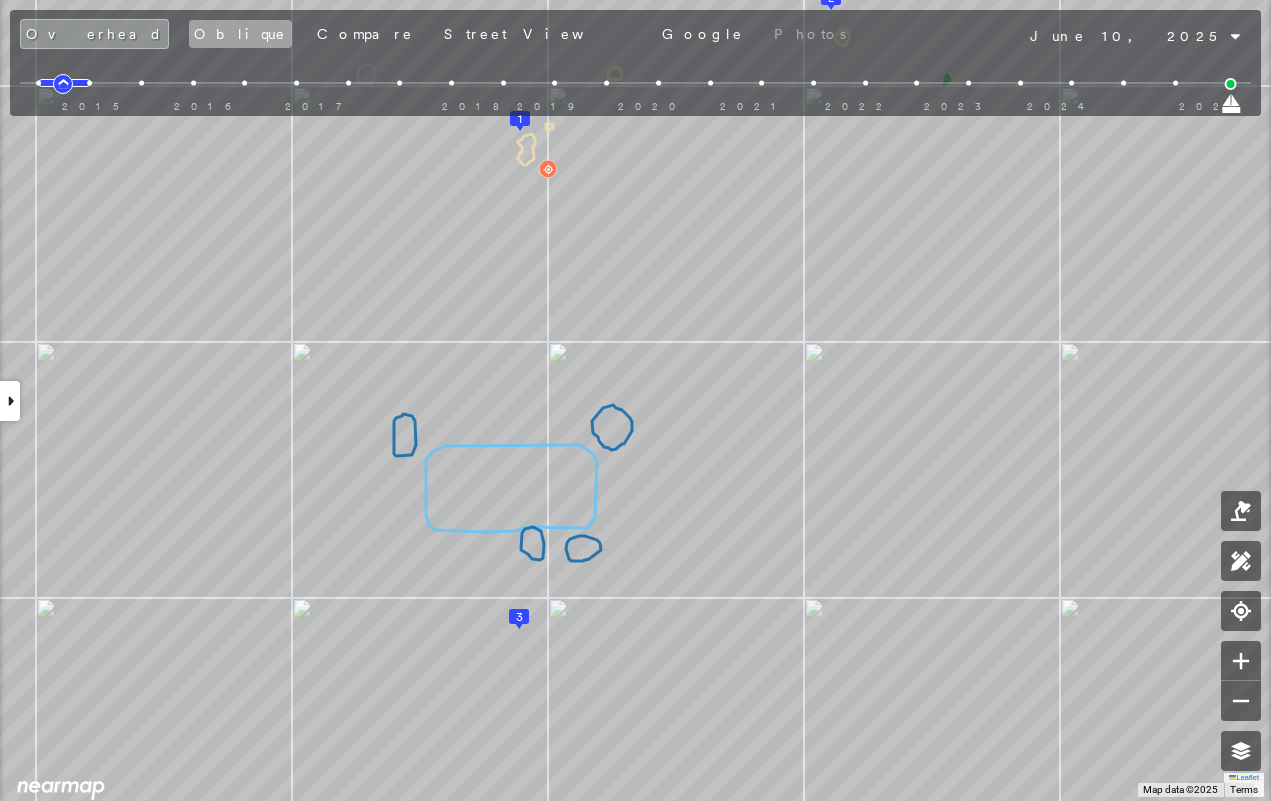 click on "Oblique" at bounding box center [240, 34] 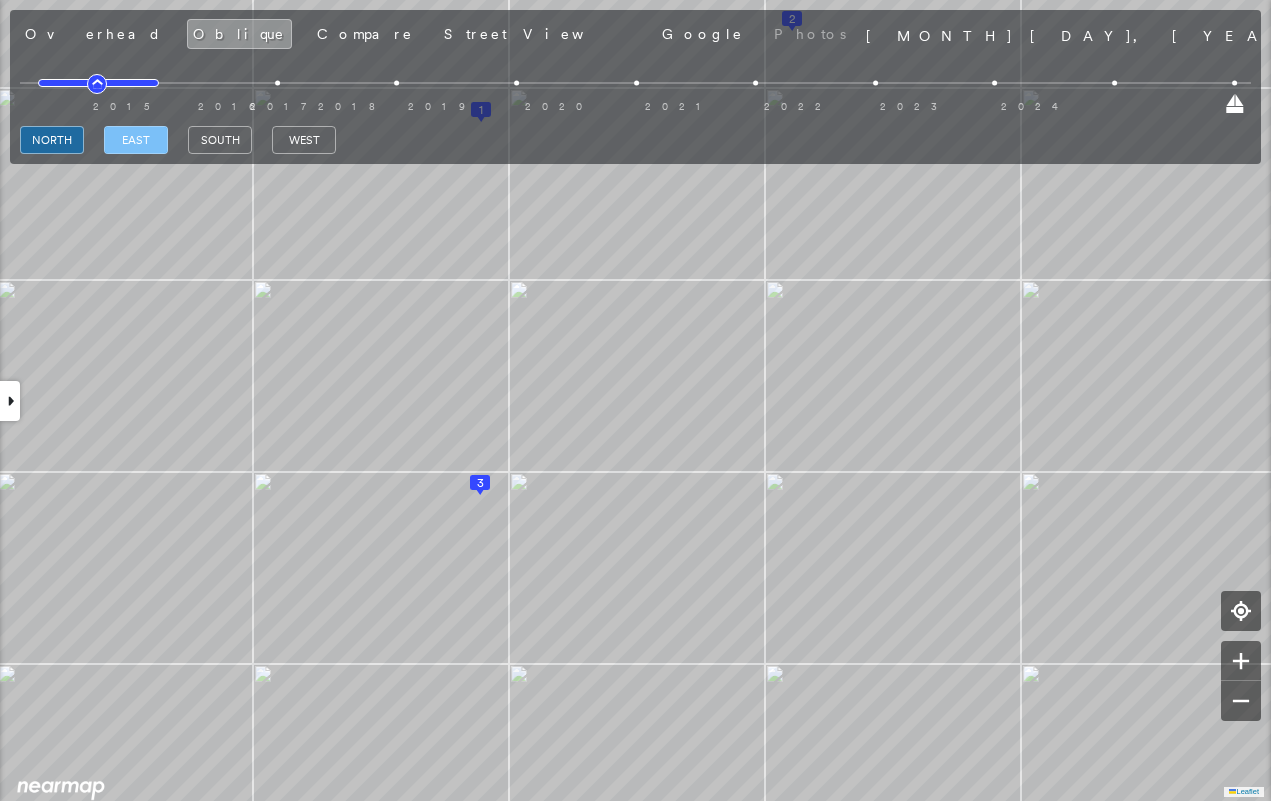 click on "east" at bounding box center [136, 140] 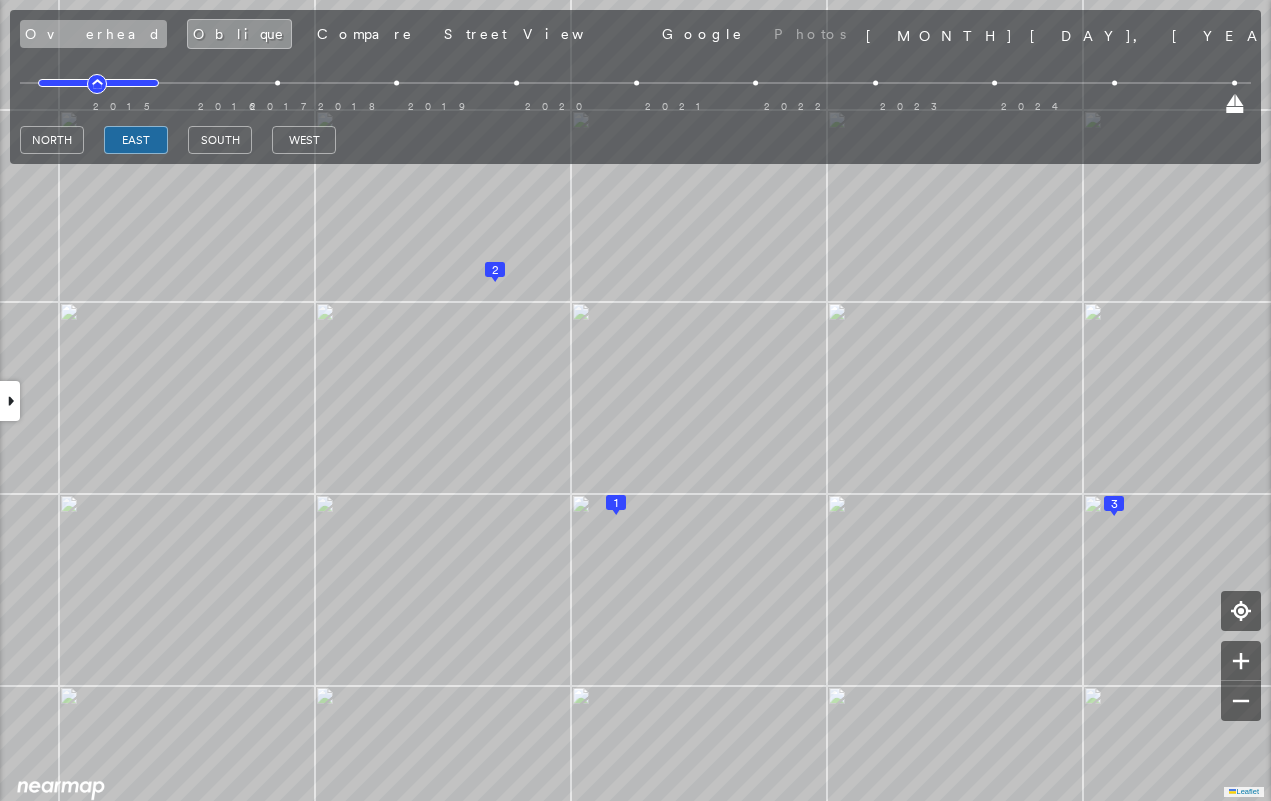click on "Overhead" at bounding box center [93, 34] 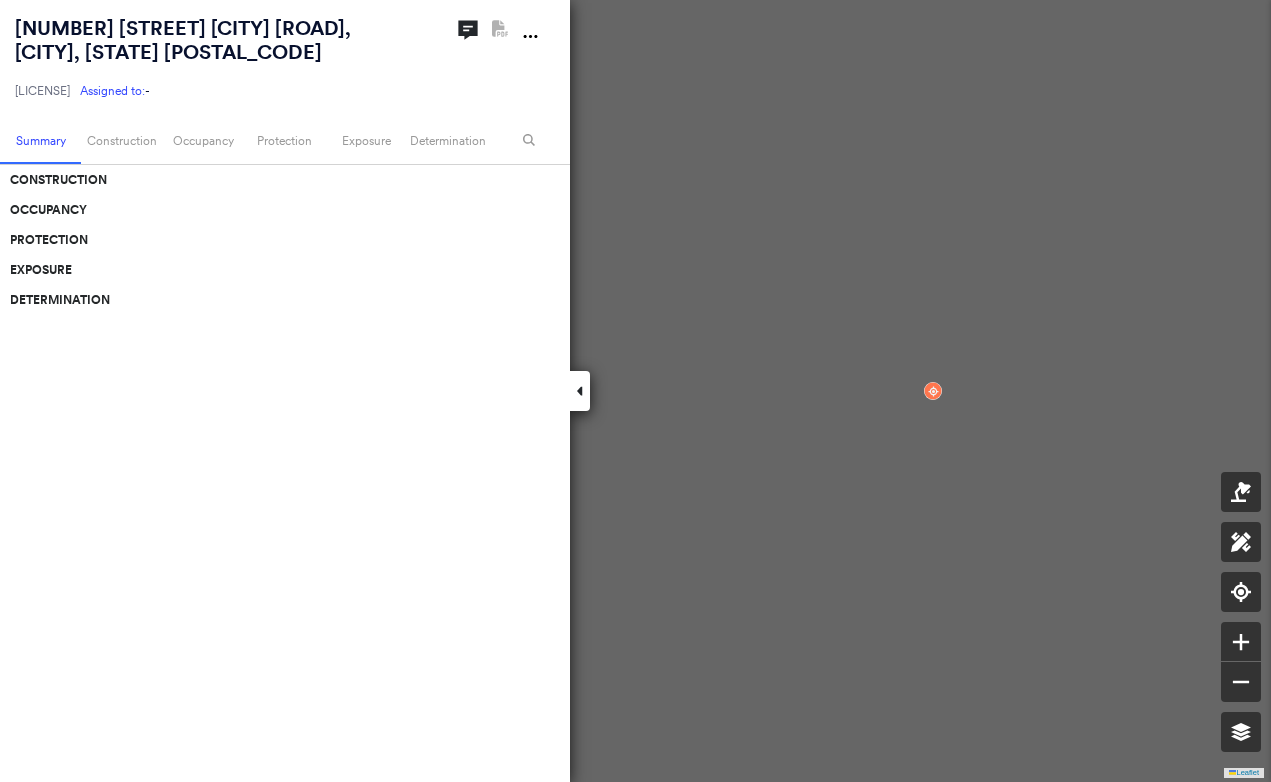 scroll, scrollTop: 0, scrollLeft: 0, axis: both 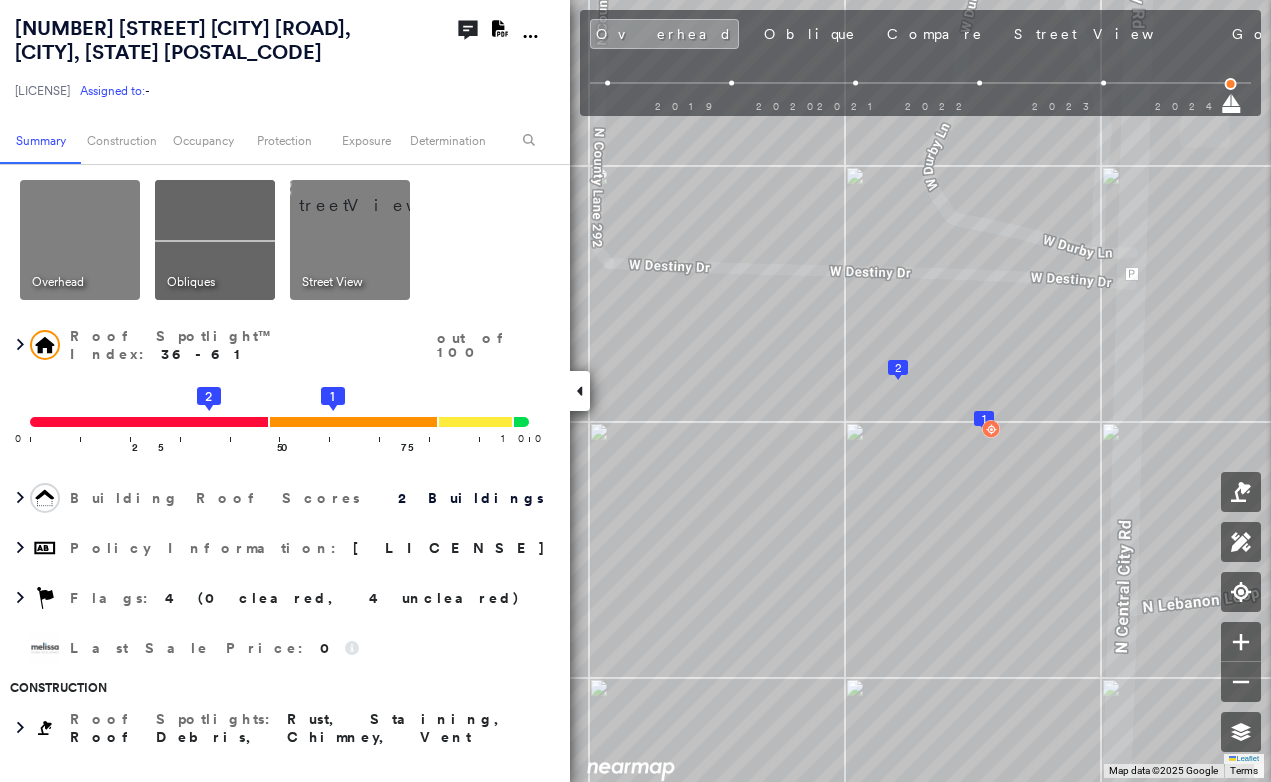 click at bounding box center [580, 391] 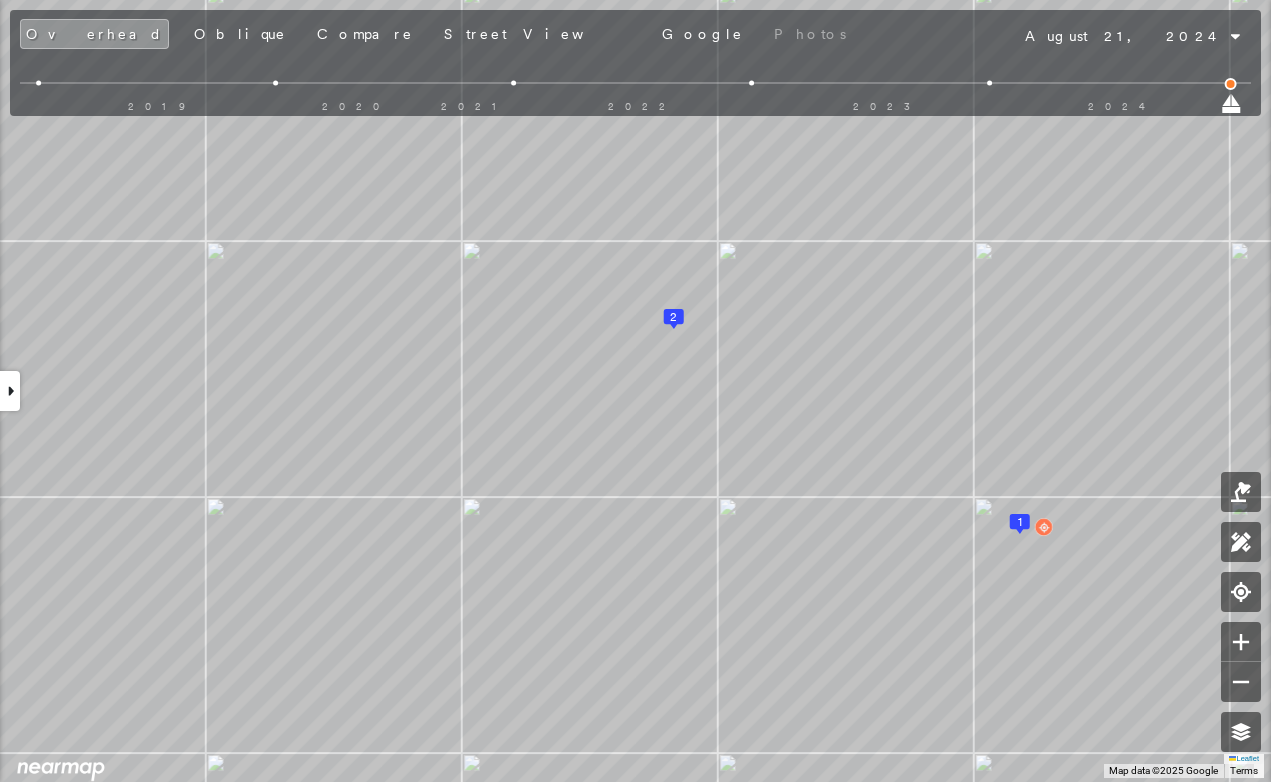 drag, startPoint x: 307, startPoint y: 37, endPoint x: 296, endPoint y: 76, distance: 40.5216 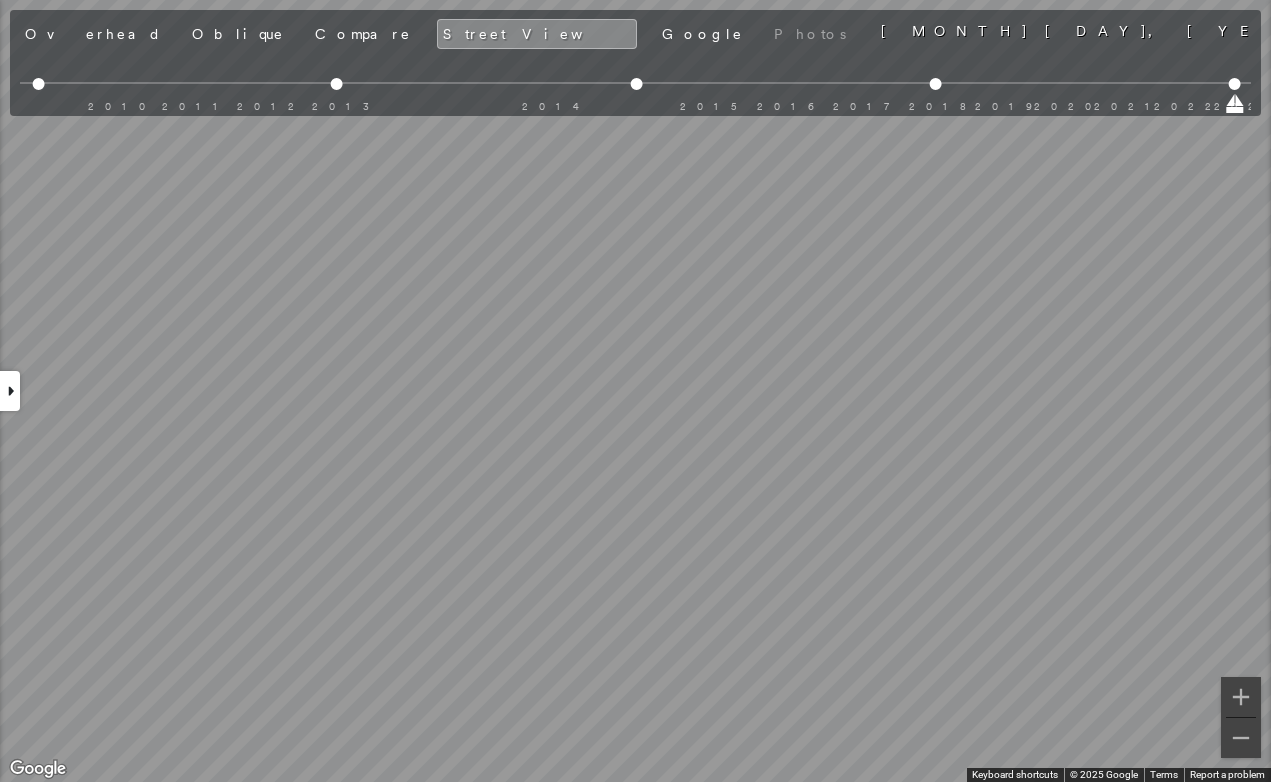 click 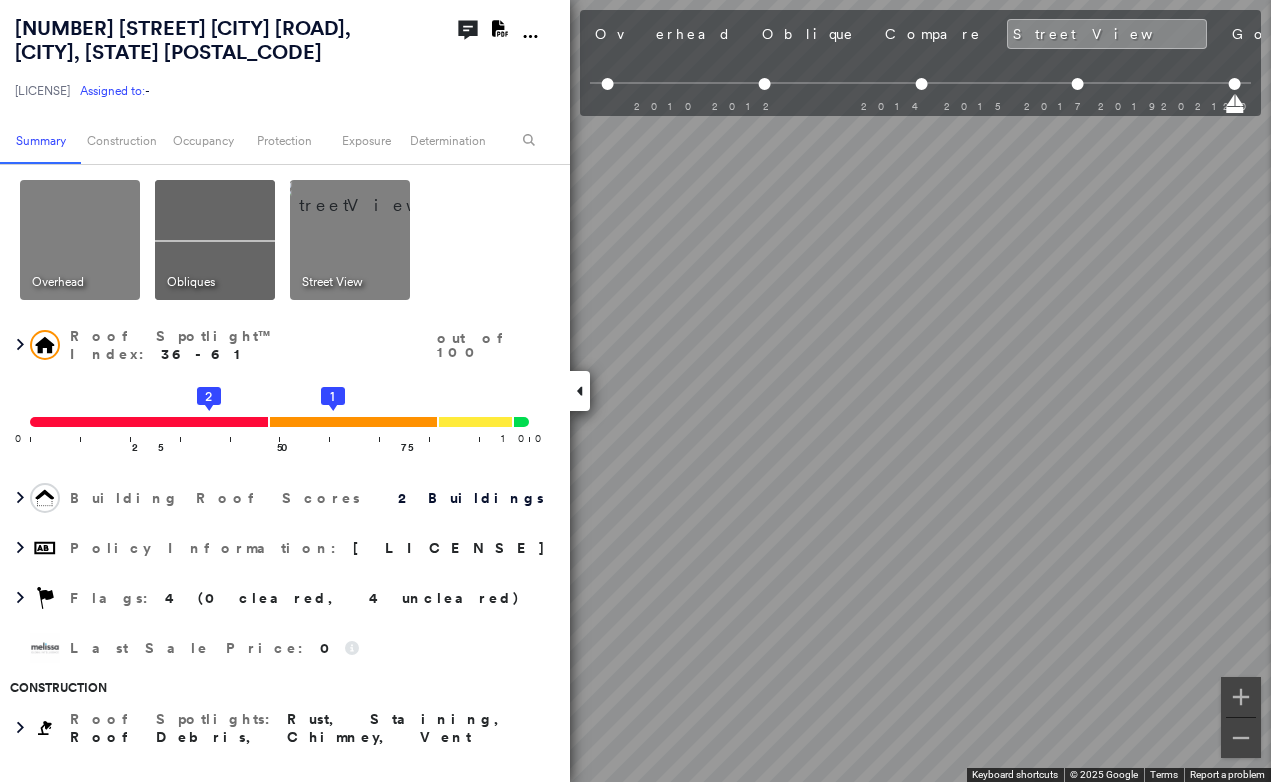 click at bounding box center [580, 391] 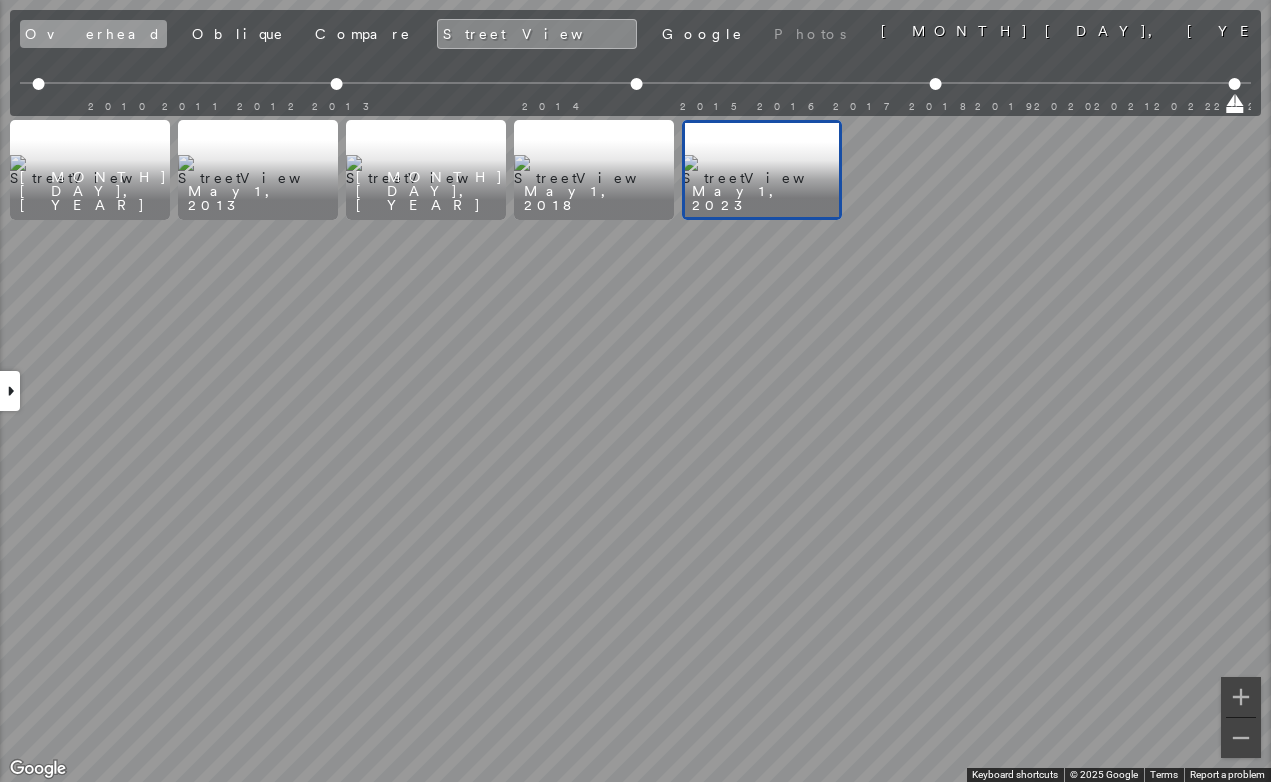 click on "Overhead" at bounding box center (93, 34) 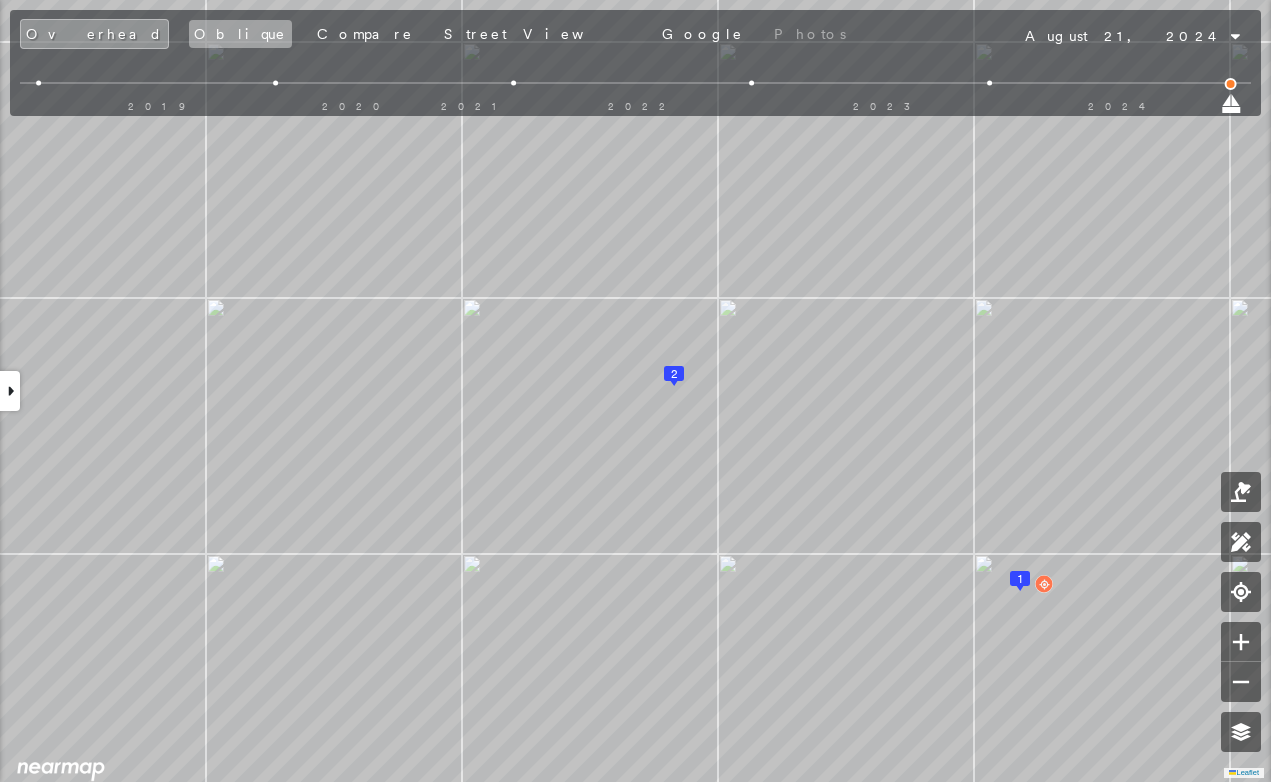 click on "Oblique" at bounding box center (240, 34) 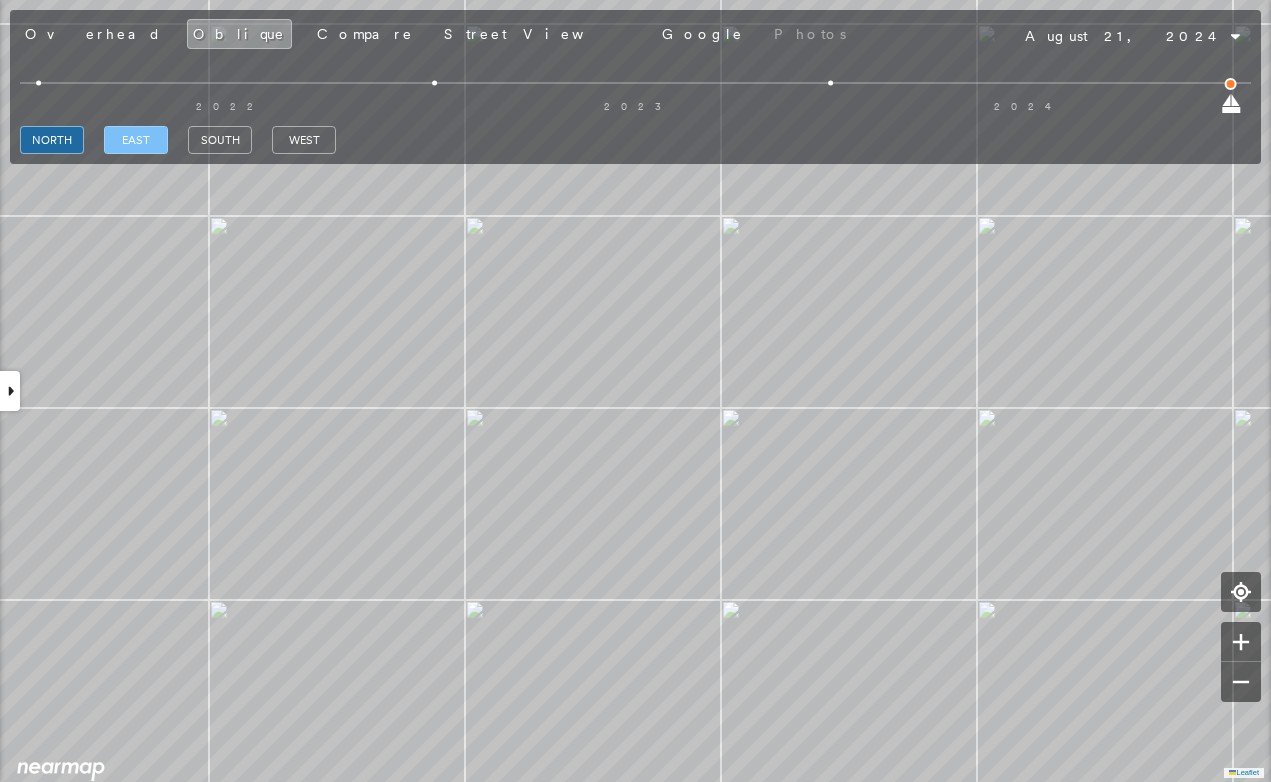 click on "east" at bounding box center [136, 140] 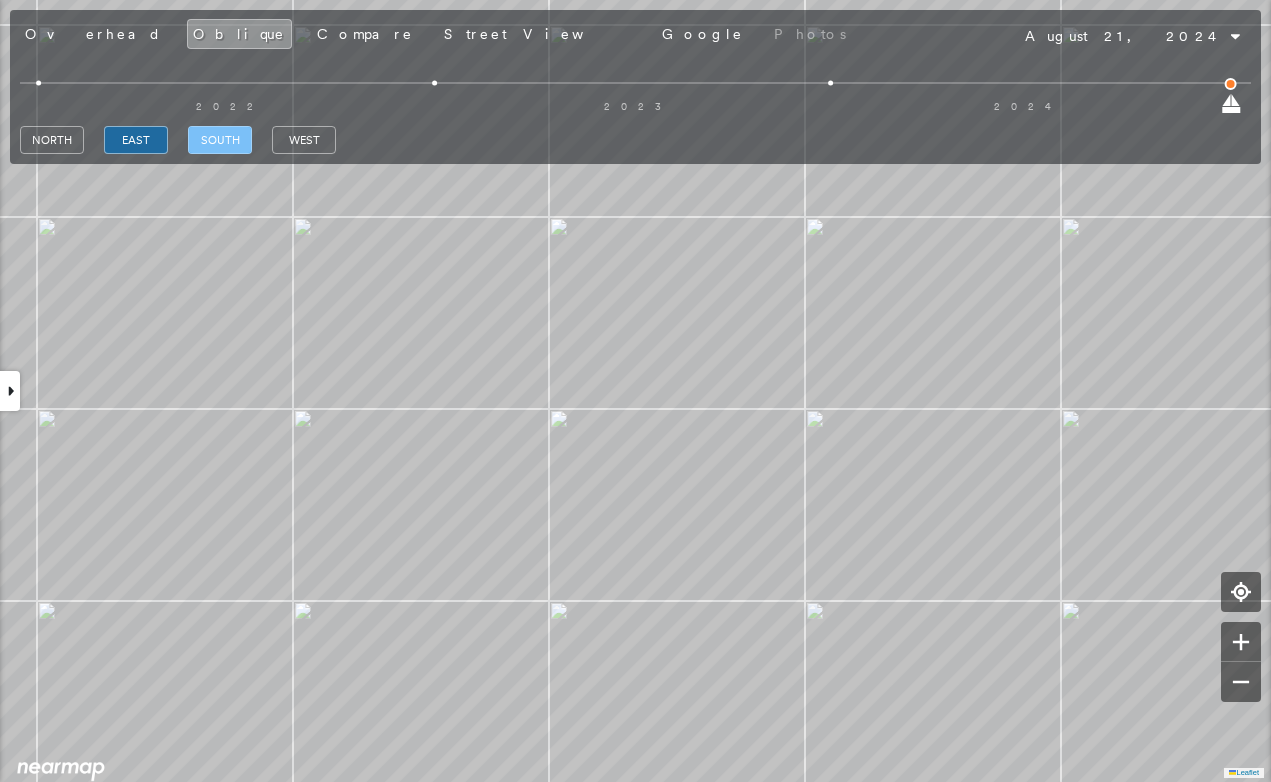 click on "south" at bounding box center [220, 140] 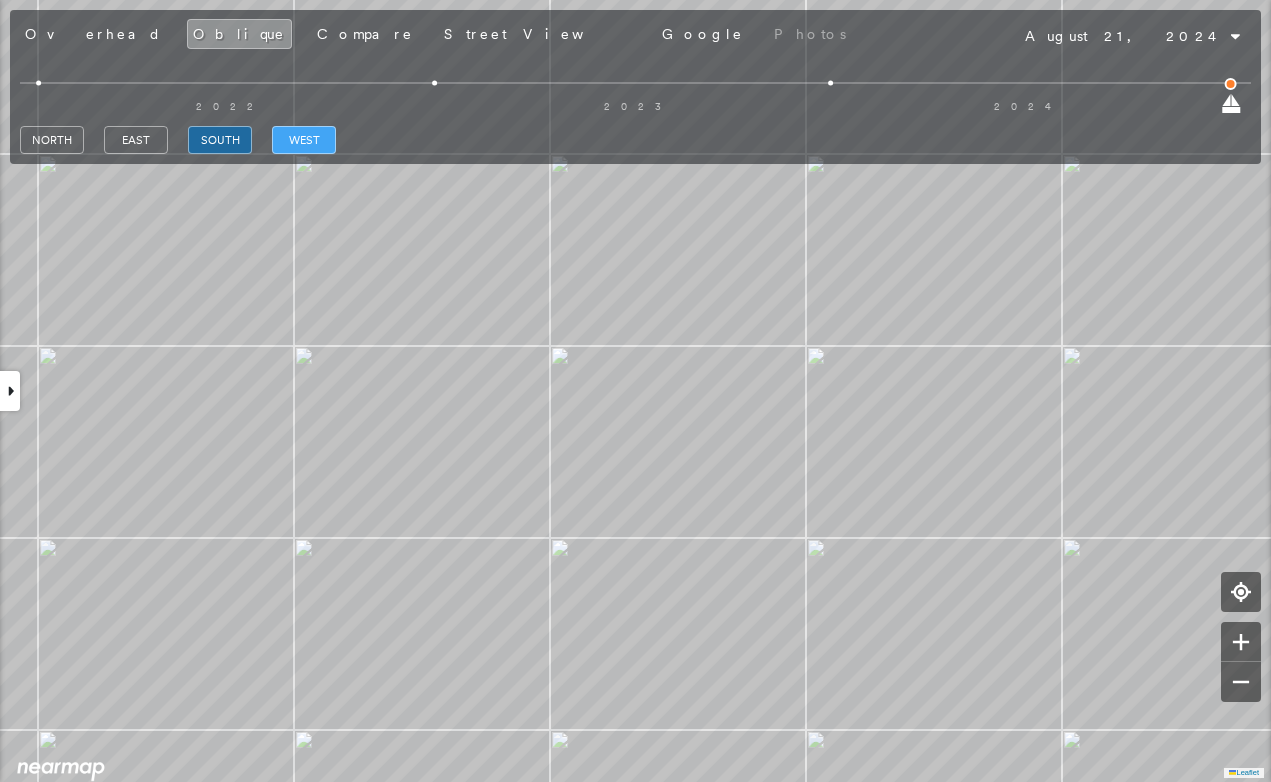 click on "west" at bounding box center [304, 140] 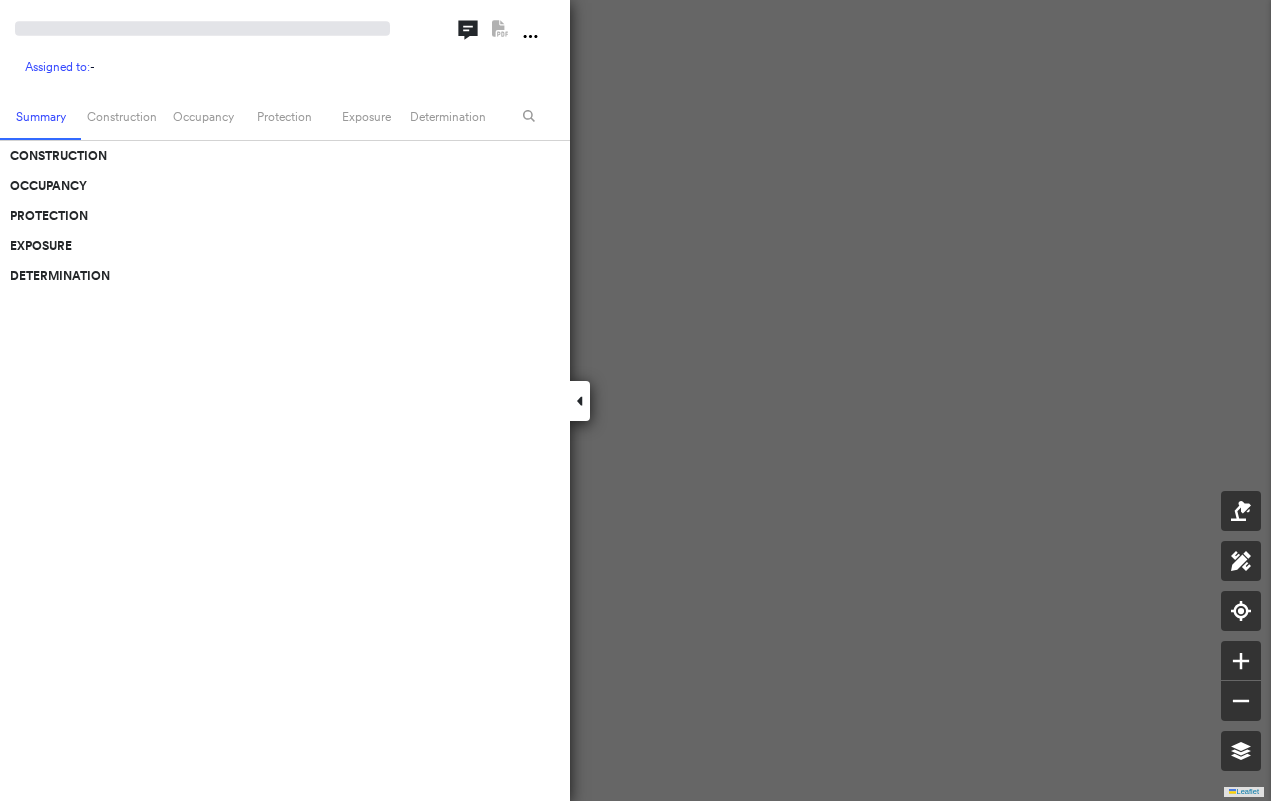 scroll, scrollTop: 0, scrollLeft: 0, axis: both 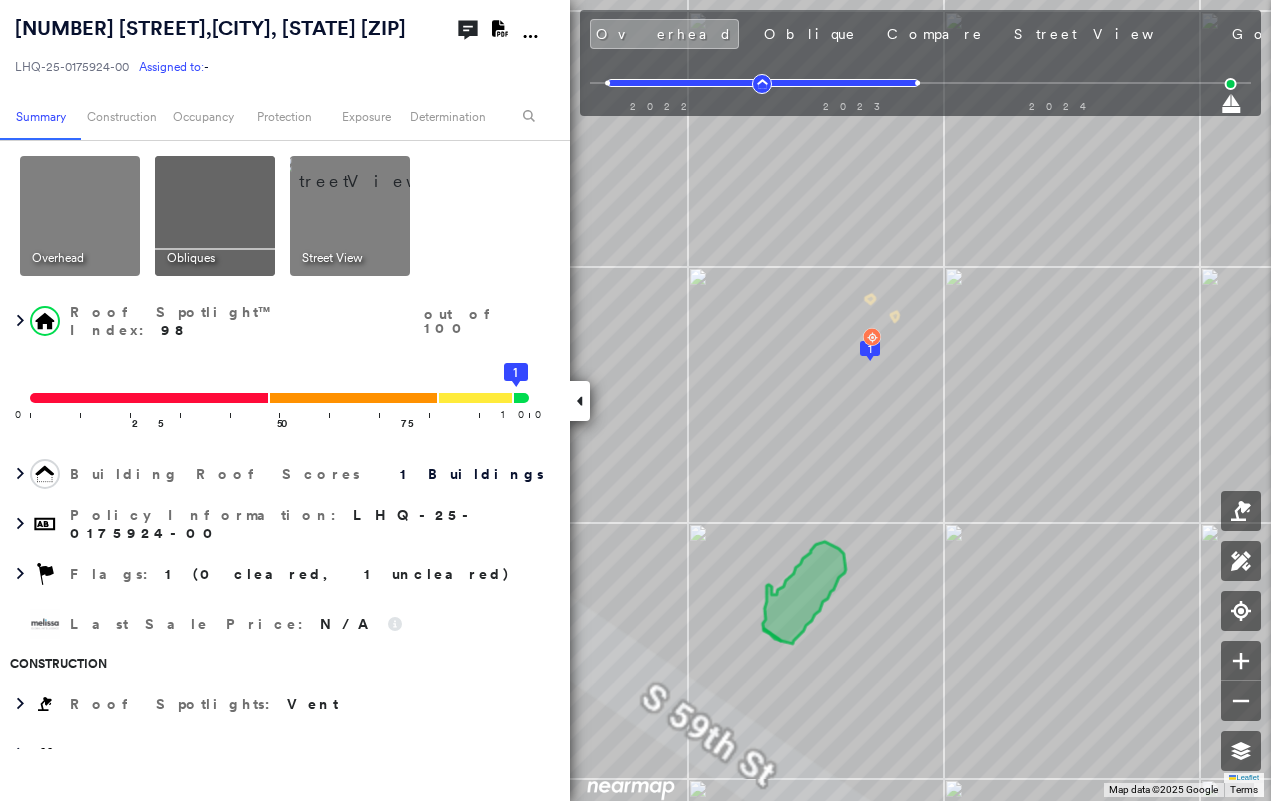 click at bounding box center [580, 401] 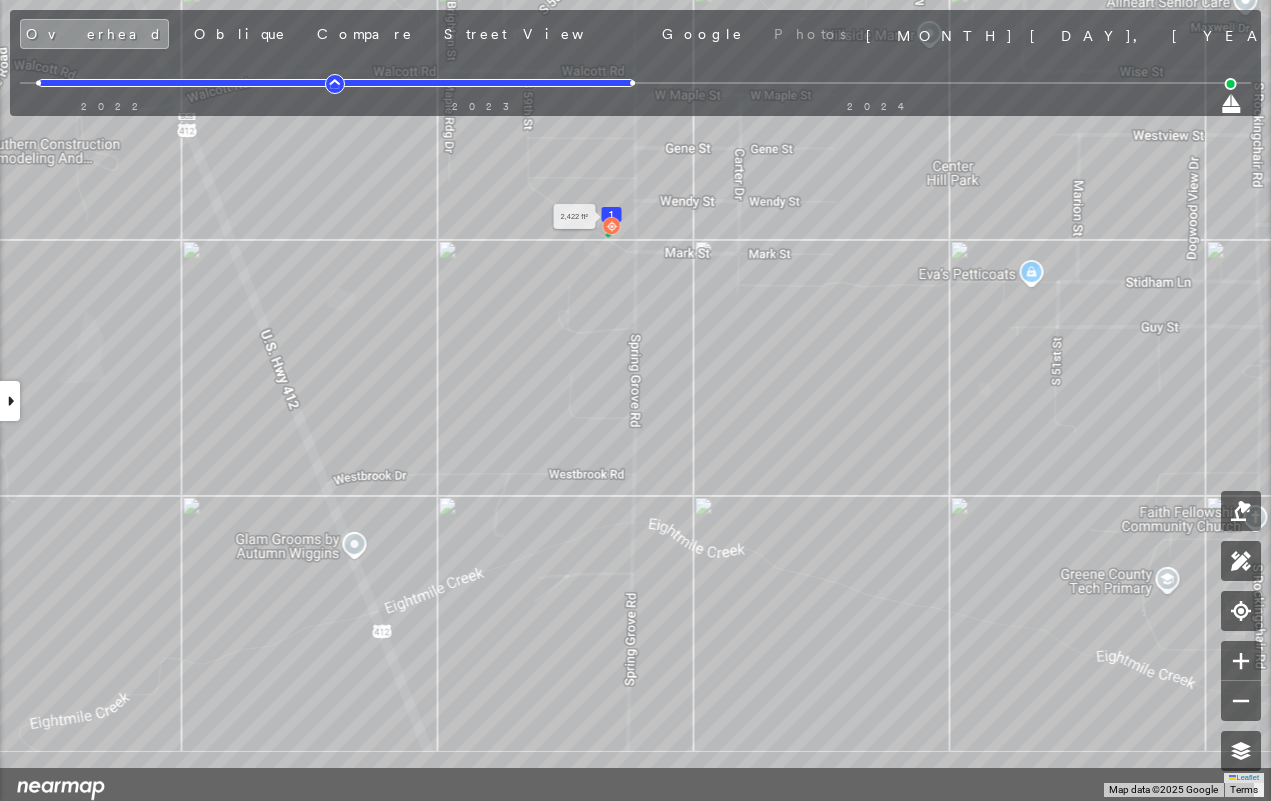 drag, startPoint x: 612, startPoint y: 321, endPoint x: 539, endPoint y: 207, distance: 135.36986 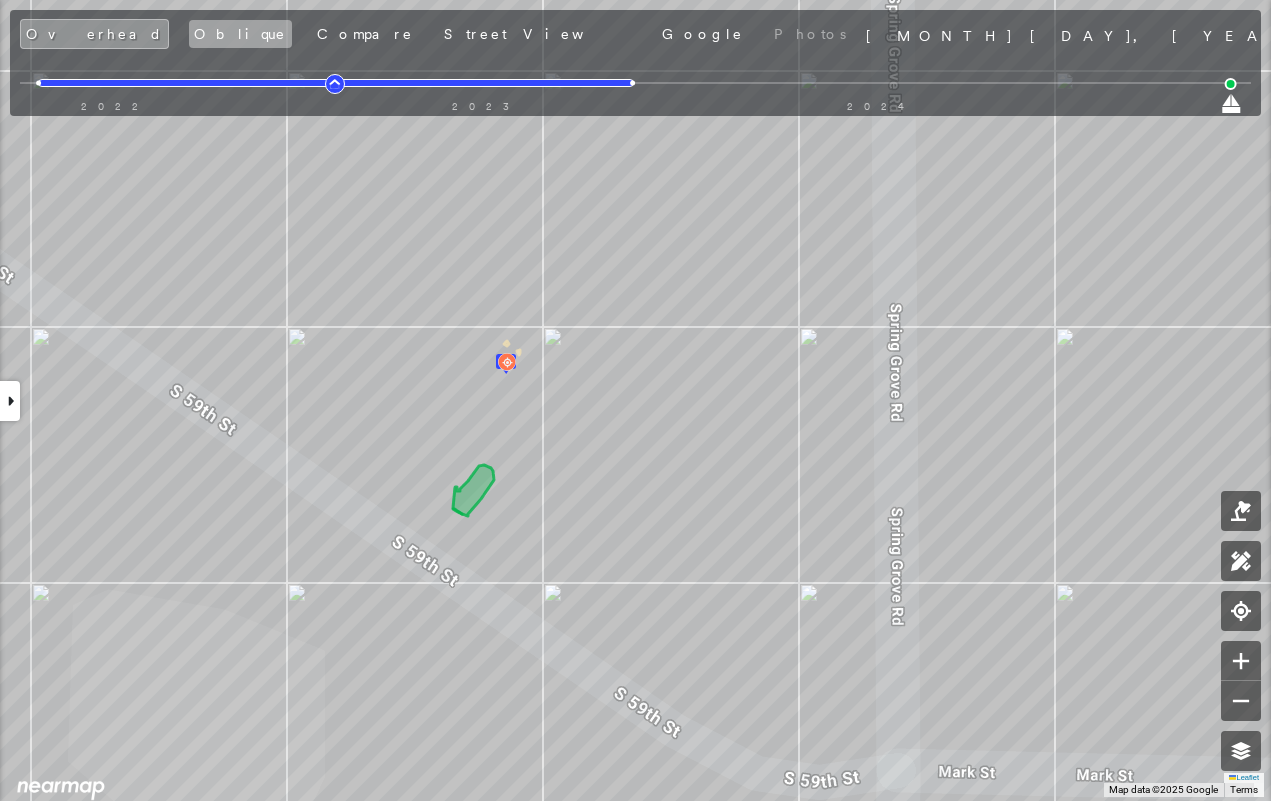 click on "Oblique" at bounding box center (240, 34) 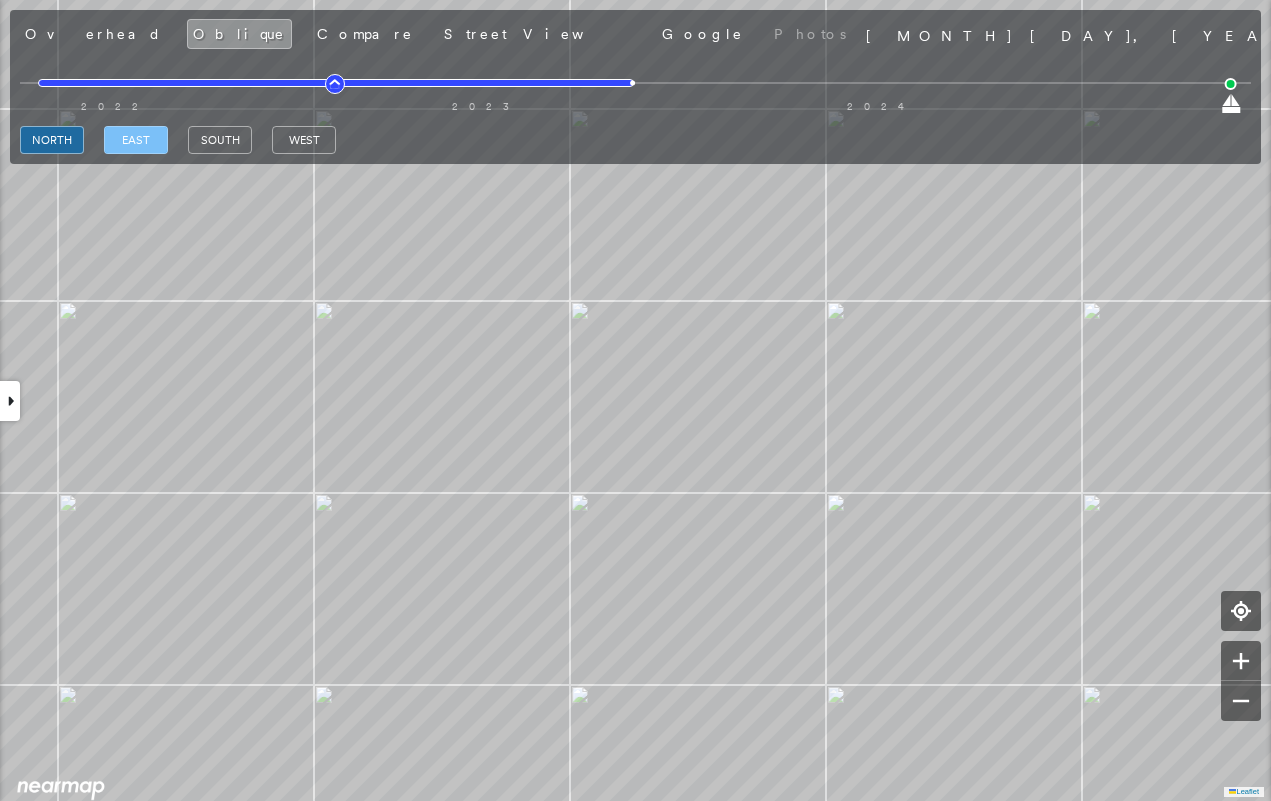click on "east" at bounding box center (136, 140) 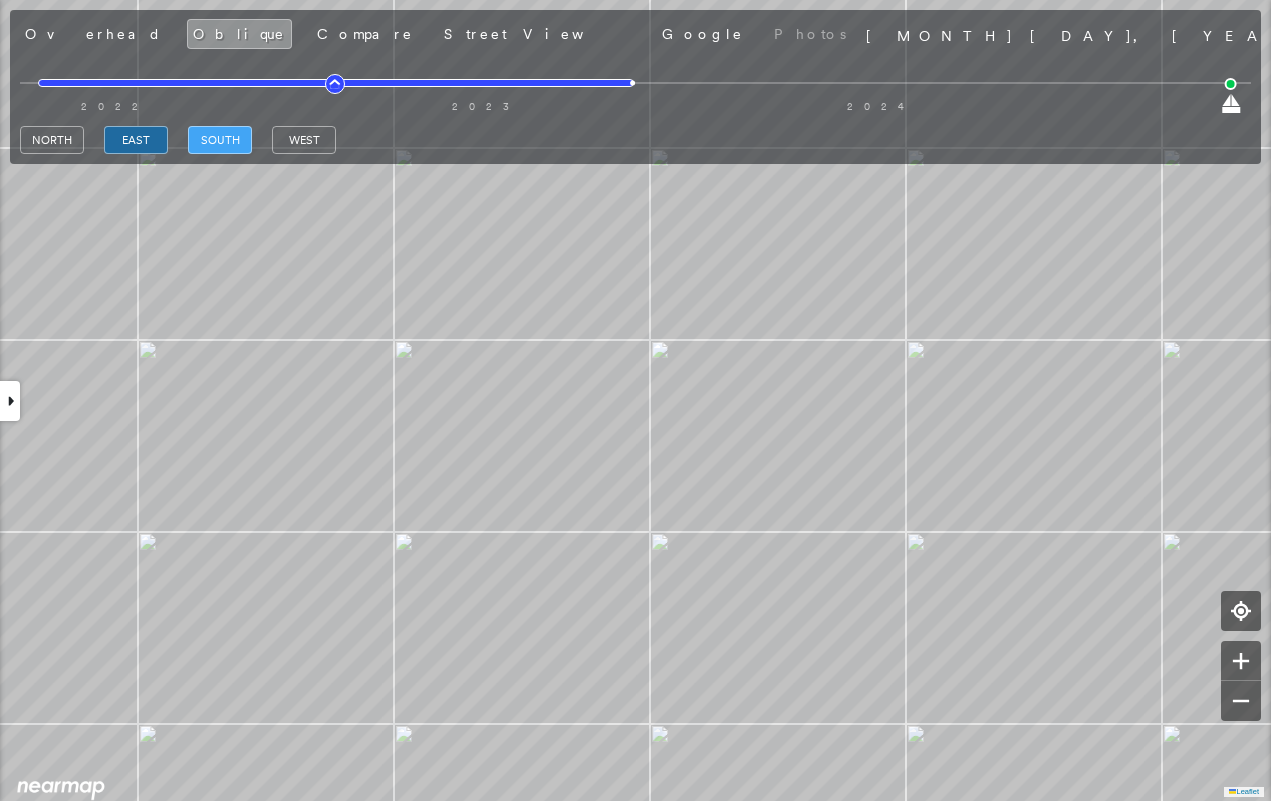 click on "south" at bounding box center (220, 140) 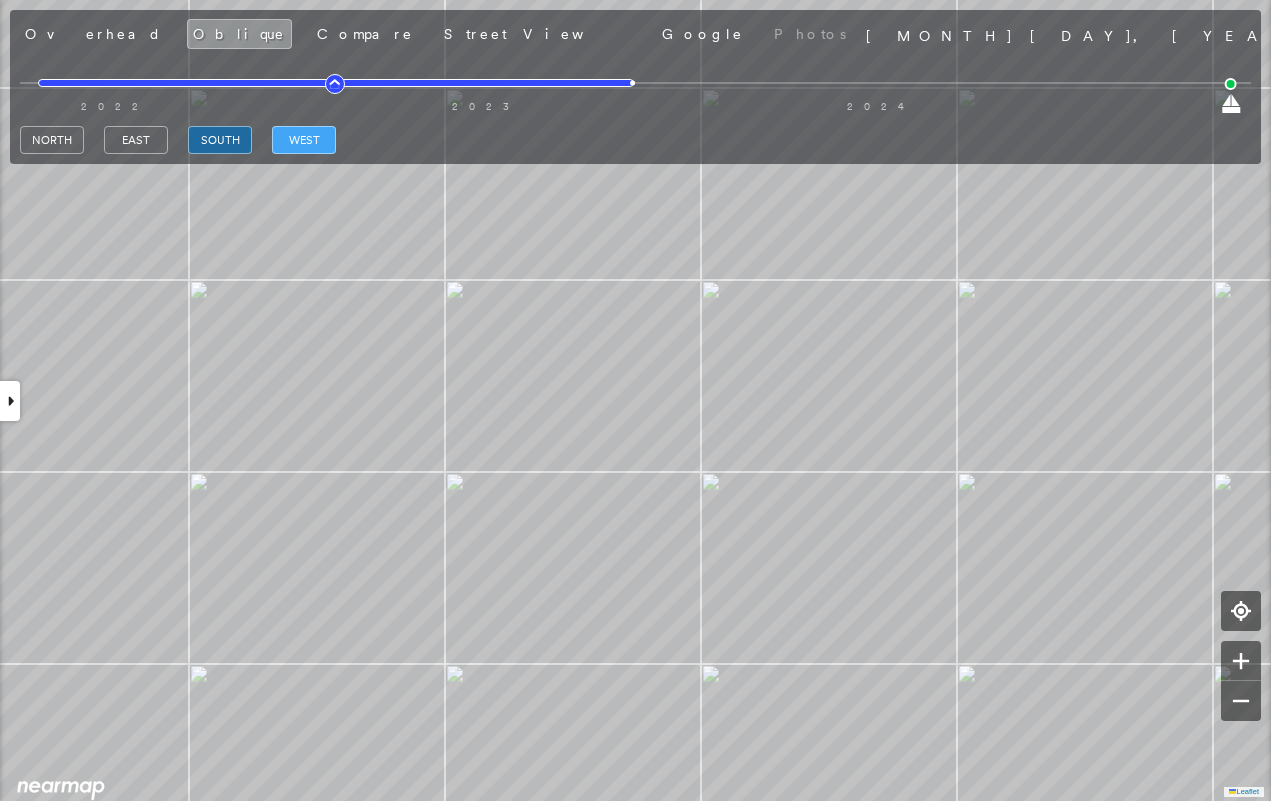 click on "west" at bounding box center (304, 140) 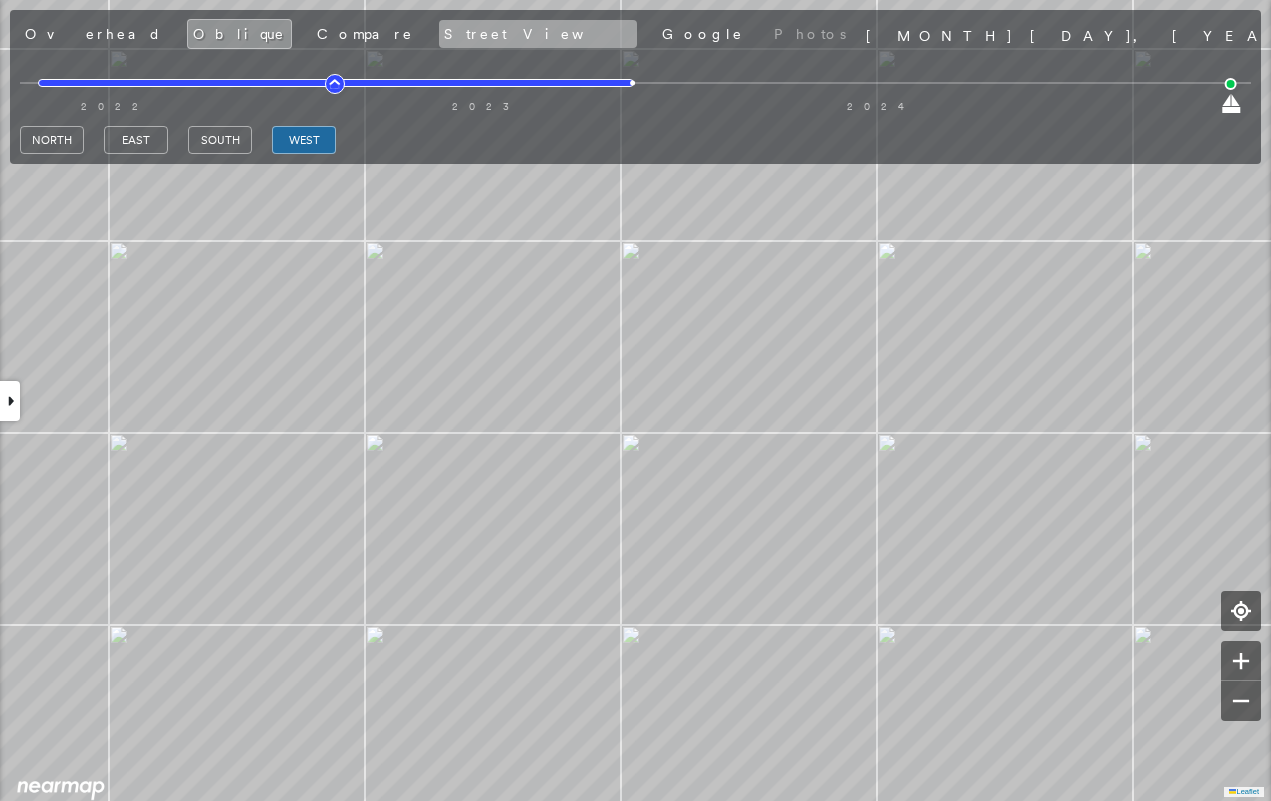 click on "Street View" at bounding box center (538, 34) 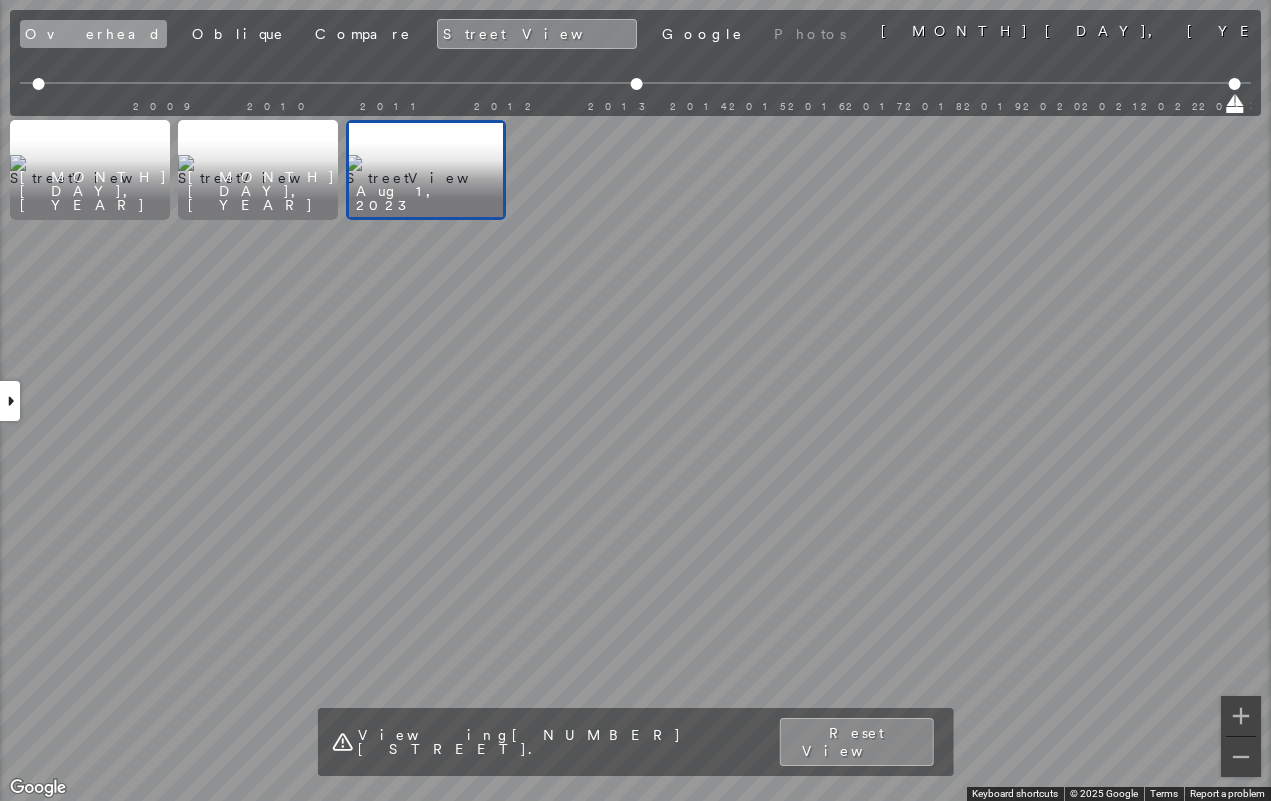 click on "Overhead" at bounding box center [93, 34] 